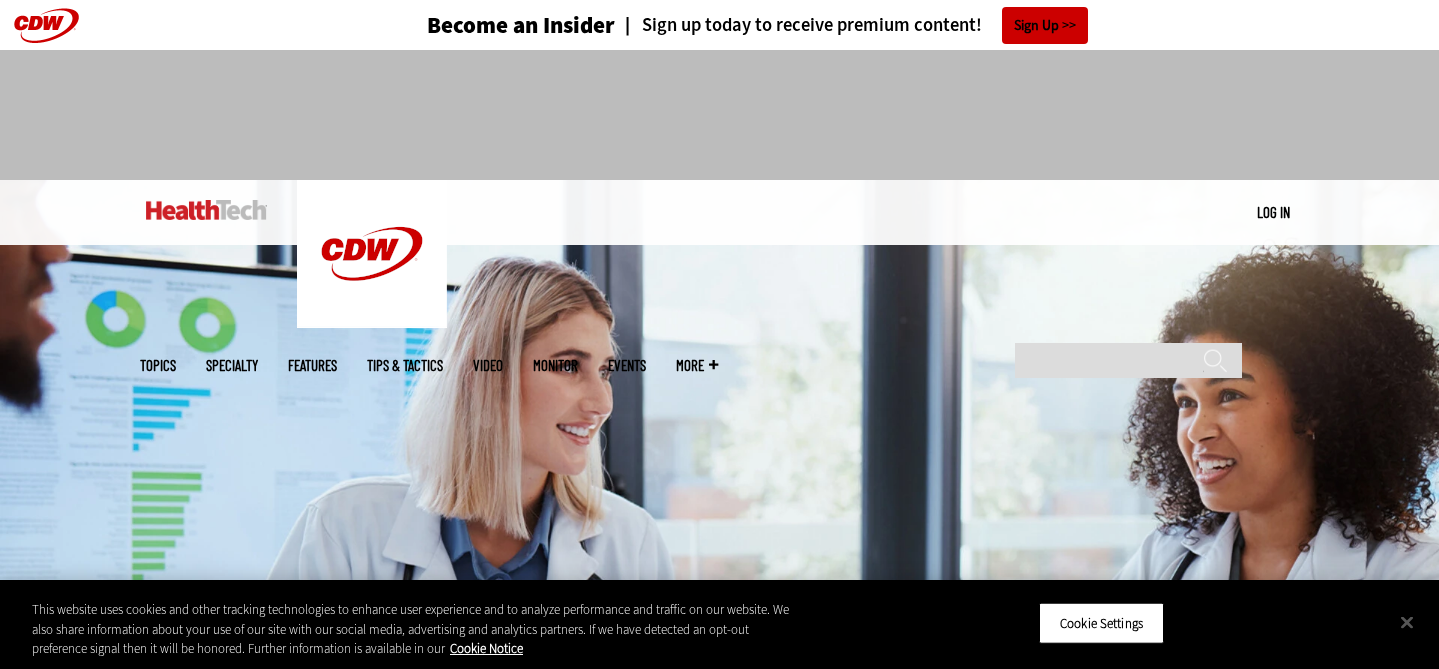 scroll, scrollTop: 0, scrollLeft: 0, axis: both 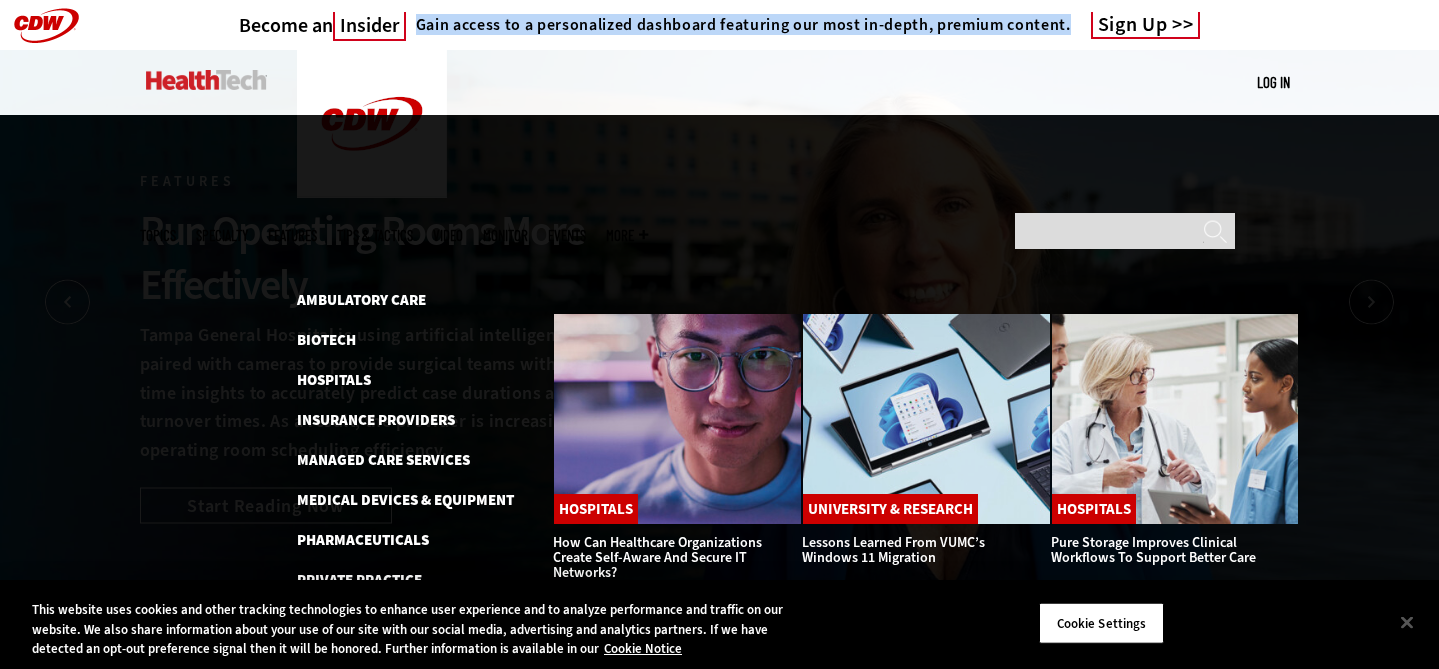 click on "Features" at bounding box center (292, 235) 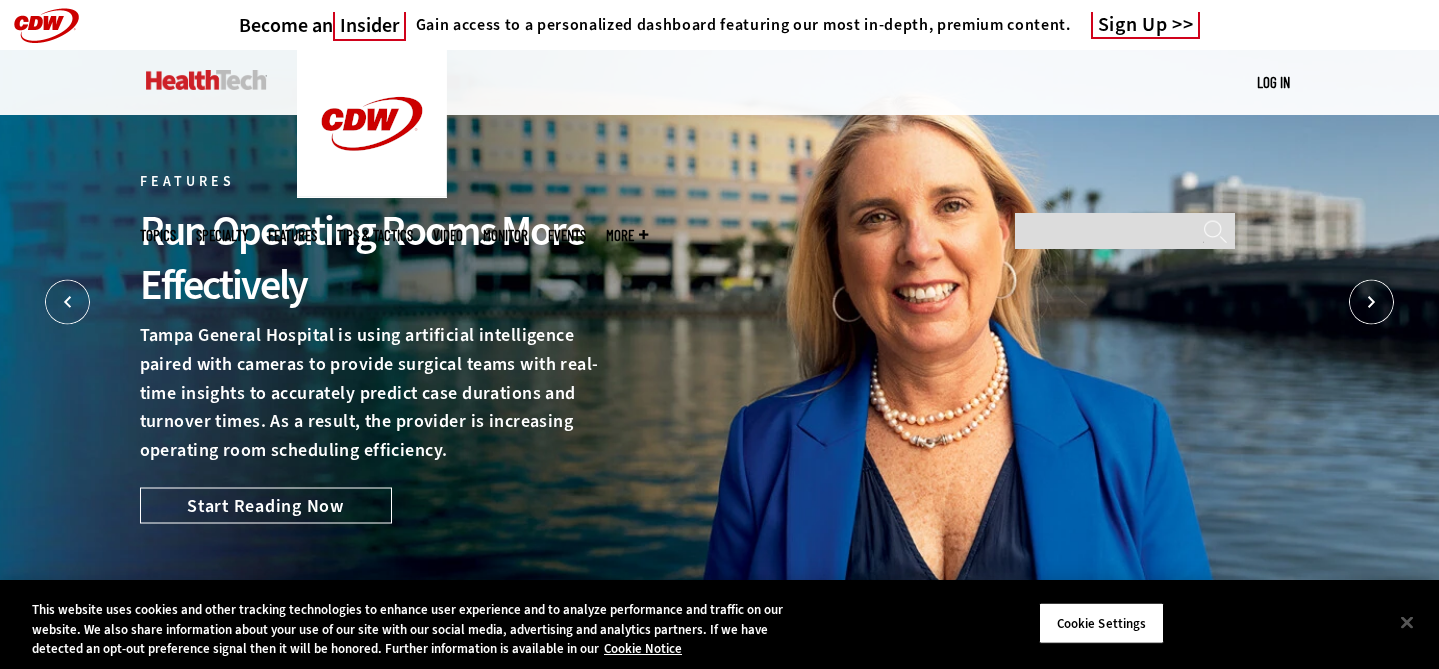 scroll, scrollTop: 0, scrollLeft: 0, axis: both 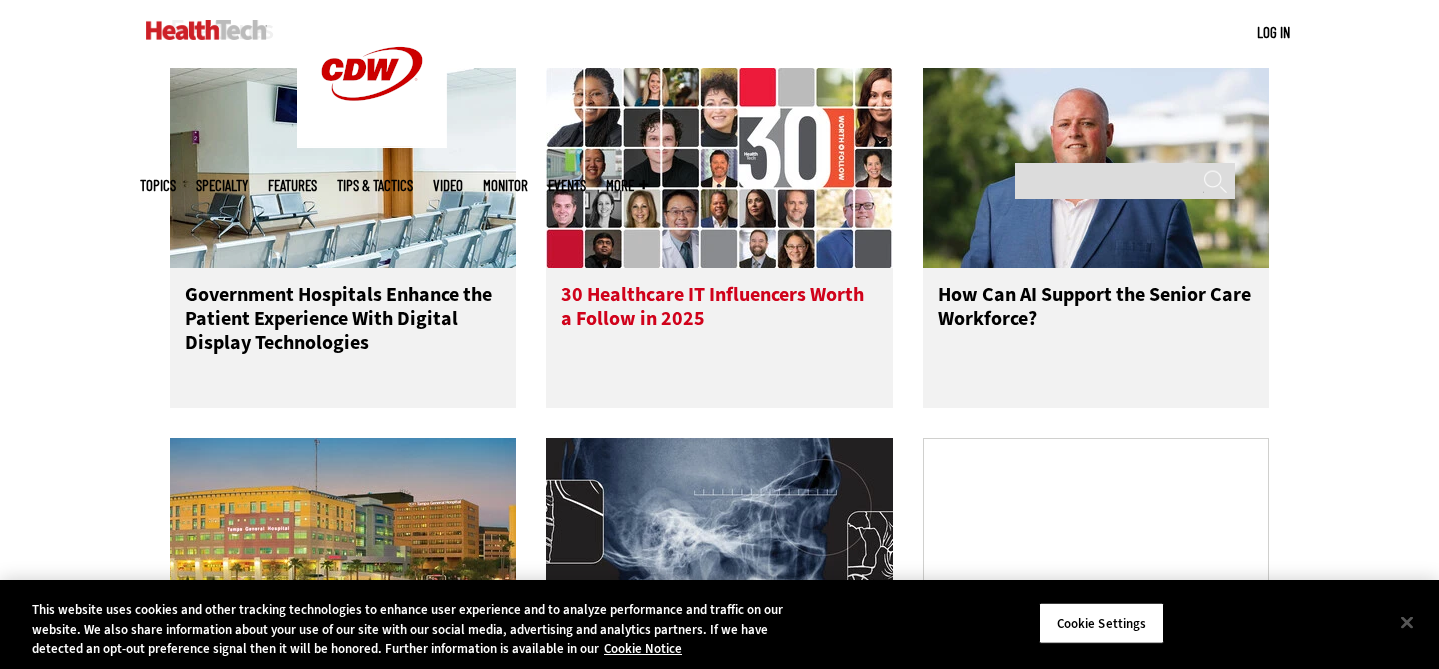 click on "30 Healthcare IT Influencers Worth a Follow in 2025" at bounding box center [719, 323] 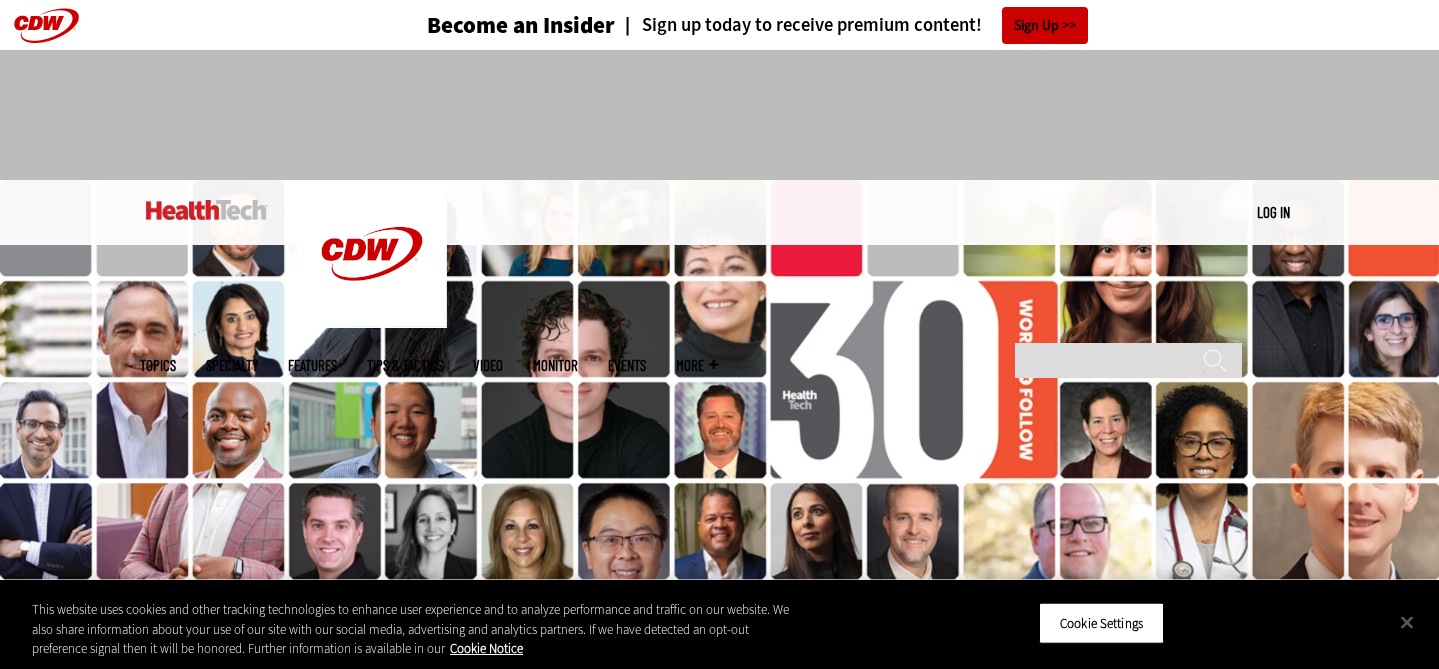 scroll, scrollTop: 0, scrollLeft: 0, axis: both 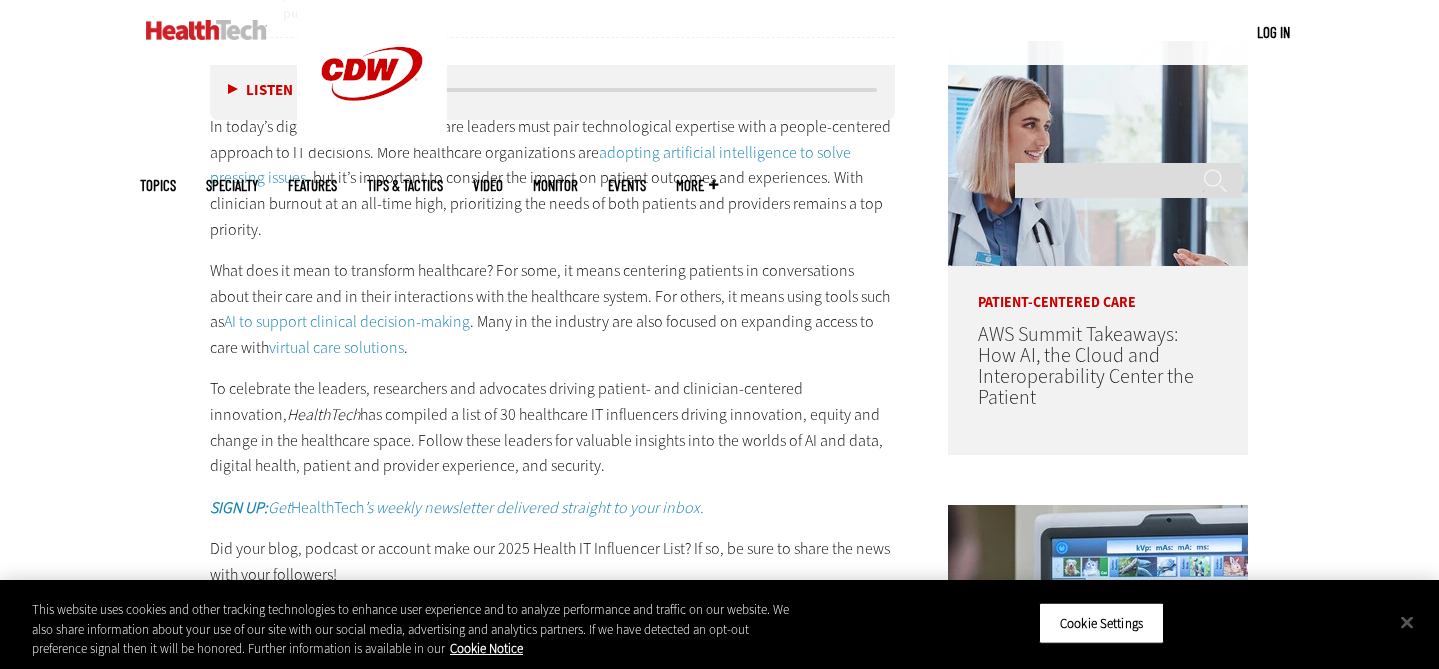 click on "Become an Insider
Sign up today to receive premium content!
Sign Up
MENU
Log in
Mobile menu
Topics
Artificial Intelligence
Cloud
Data Analytics
Data Center
Digital Workspace
Hardware
Internet
Management
Networking
Patient-Centered Care
Security
Software
Specialty
Ambulatory Care
Biotech
Hospitals" at bounding box center [719, 5499] 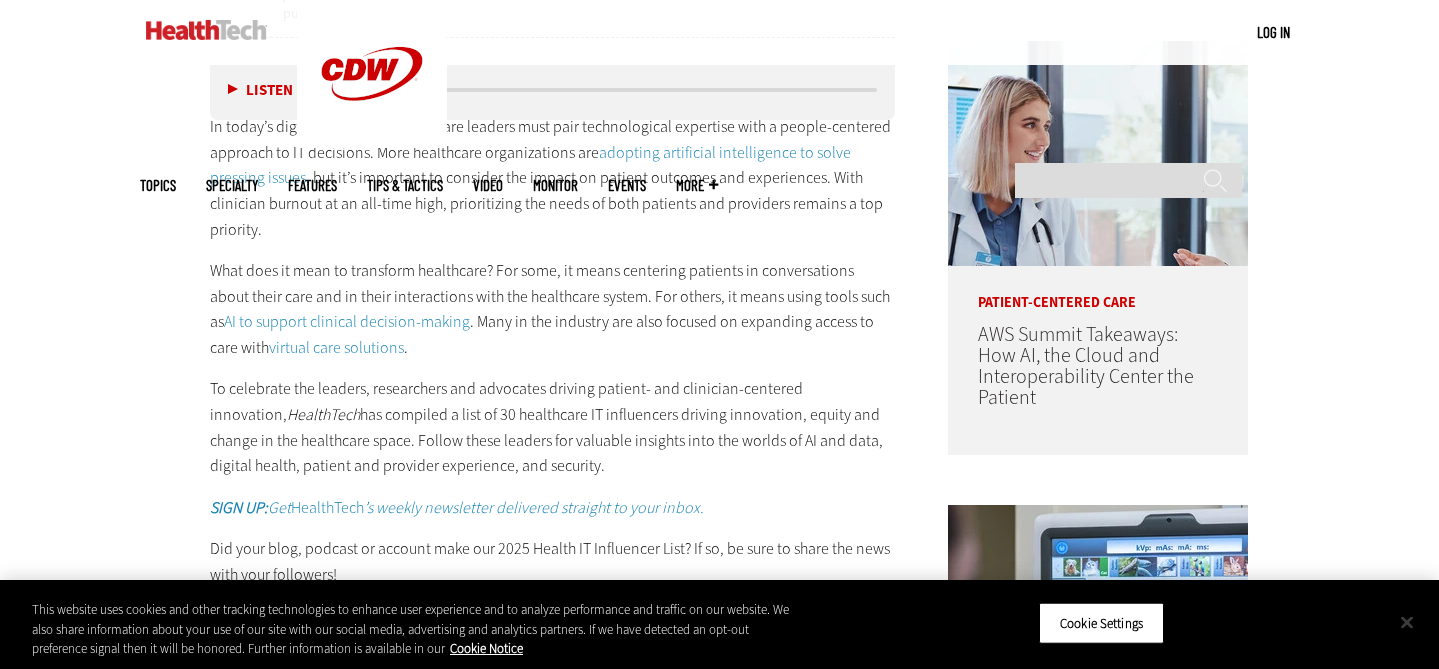 click at bounding box center (1407, 622) 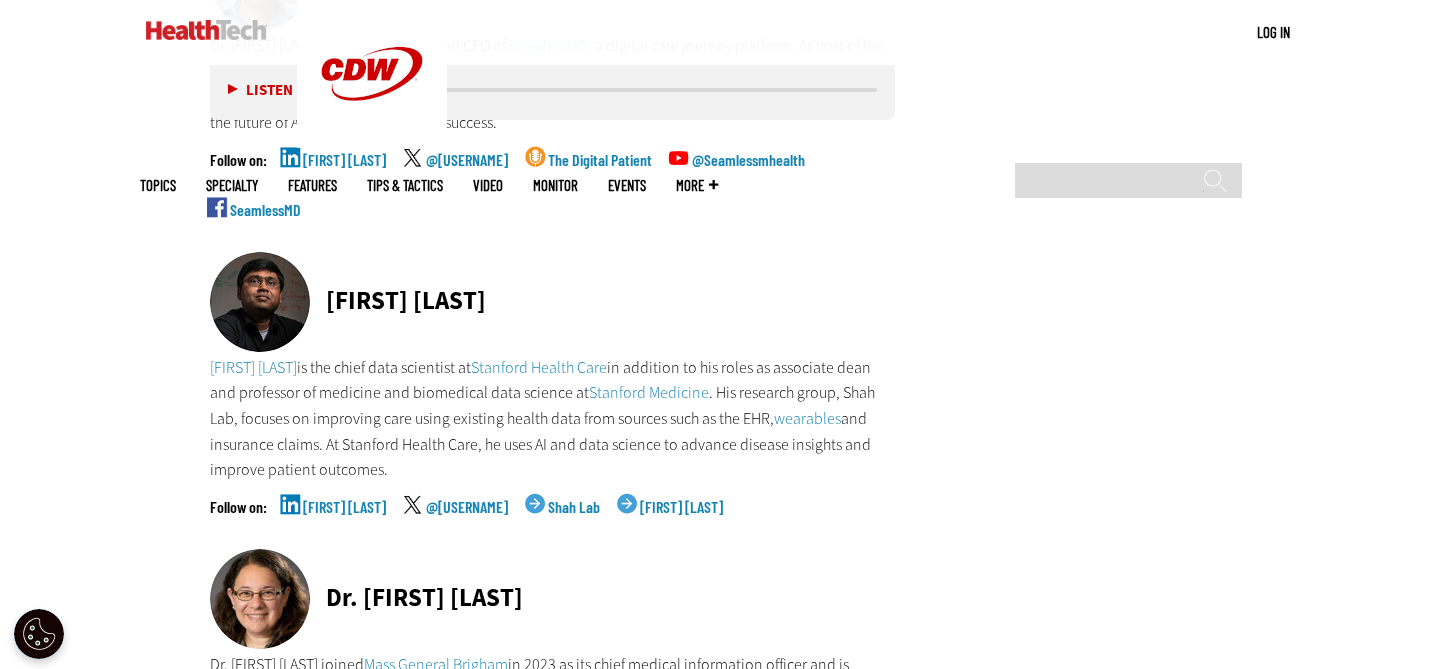 scroll, scrollTop: 3475, scrollLeft: 0, axis: vertical 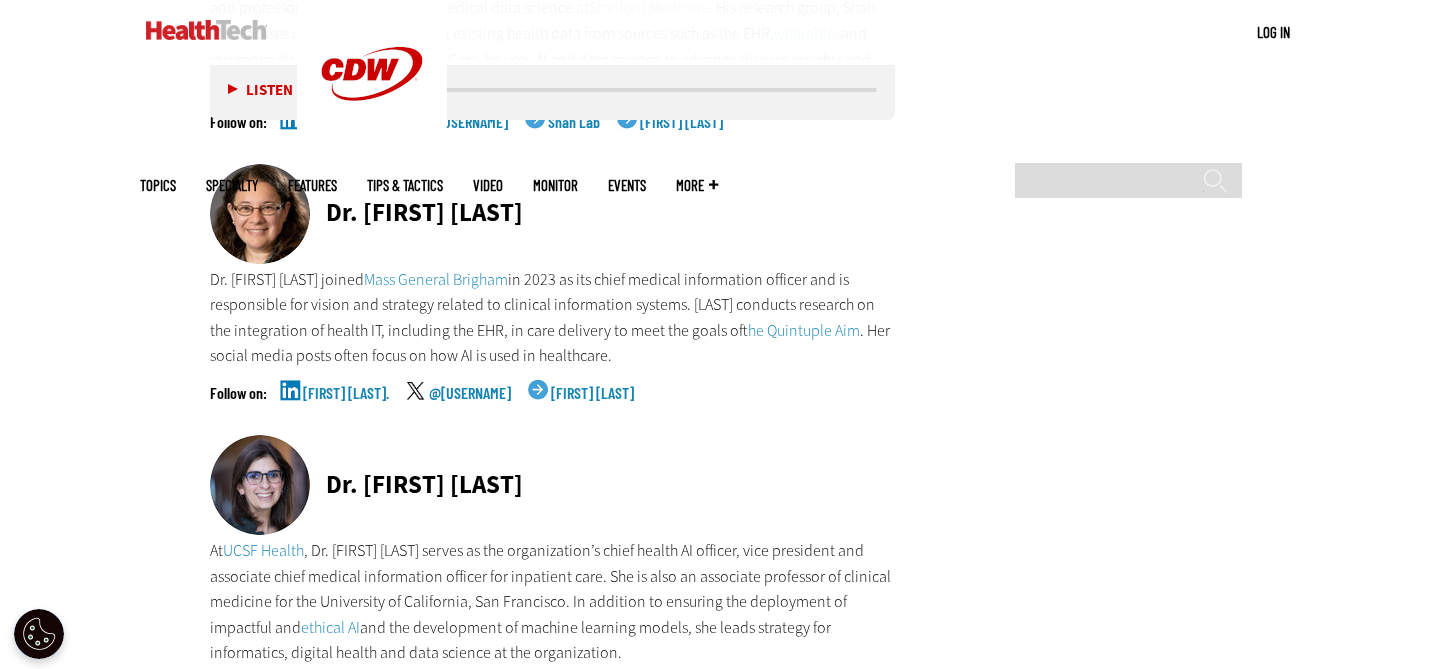 click on "Become an Insider
Sign up today to receive premium content!
Sign Up
MENU
Log in
Mobile menu
Topics
Artificial Intelligence
Cloud
Data Analytics
Data Center
Digital Workspace
Hardware
Internet
Management
Networking
Patient-Centered Care
Security
Software
Specialty
Ambulatory Care
Biotech
Hospitals" at bounding box center [719, 3138] 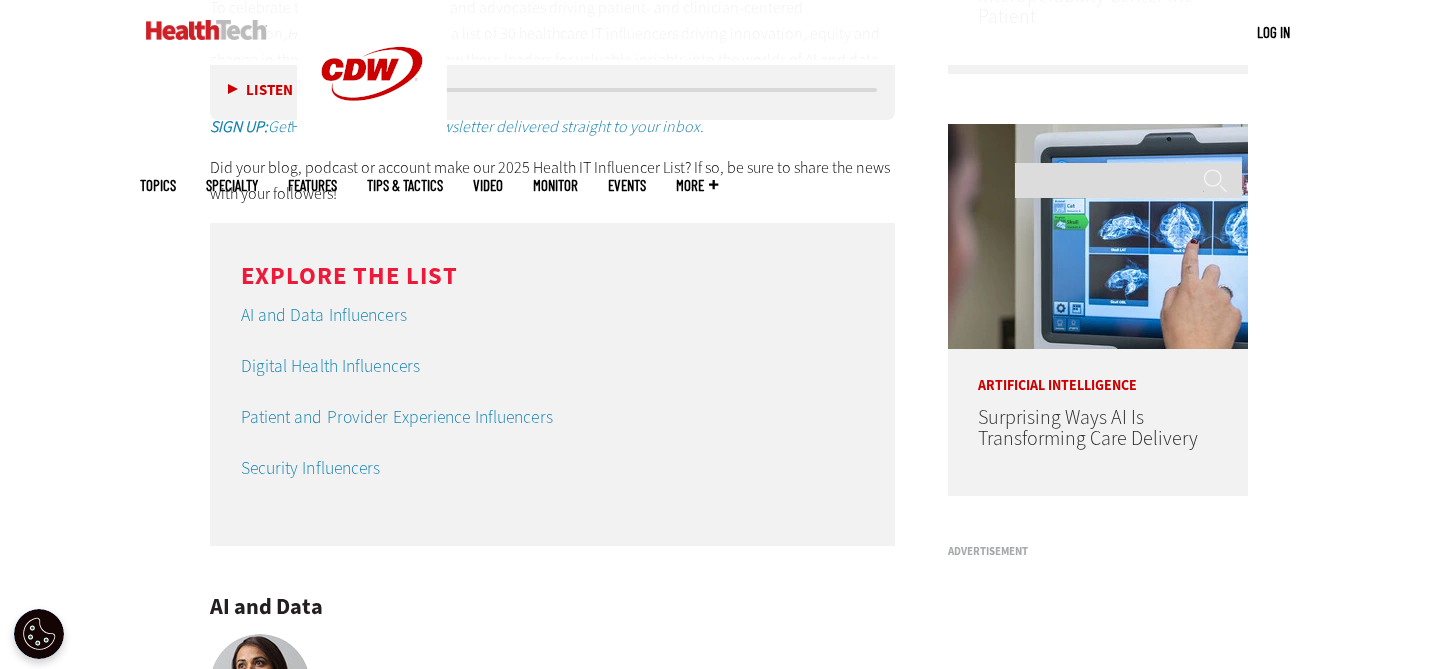 scroll, scrollTop: 861, scrollLeft: 0, axis: vertical 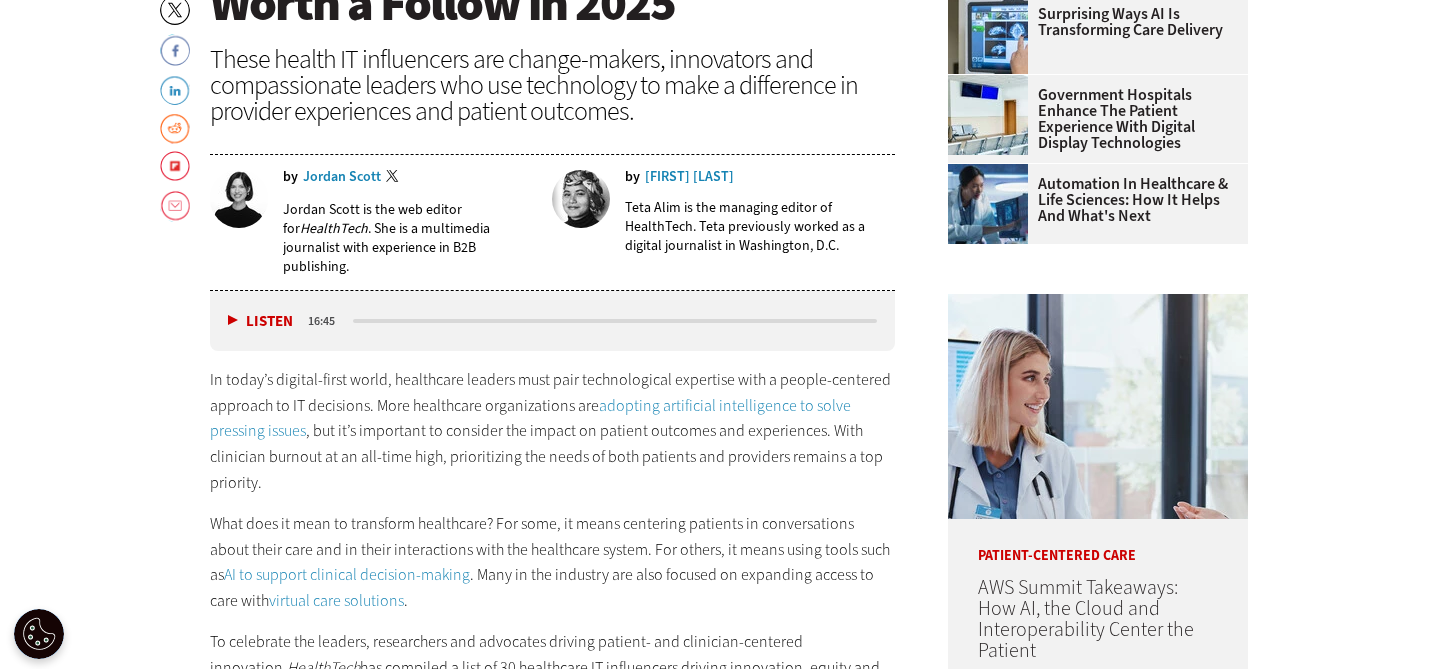 click on "Become an Insider
Sign up today to receive premium content!
Sign Up
MENU
Log in
Mobile menu
Topics
Artificial Intelligence
Cloud
Data Analytics
Data Center
Digital Workspace
Hardware
Internet
Management
Networking
Patient-Centered Care
Security
Software
Specialty
Ambulatory Care
Biotech
Hospitals" at bounding box center [719, 5777] 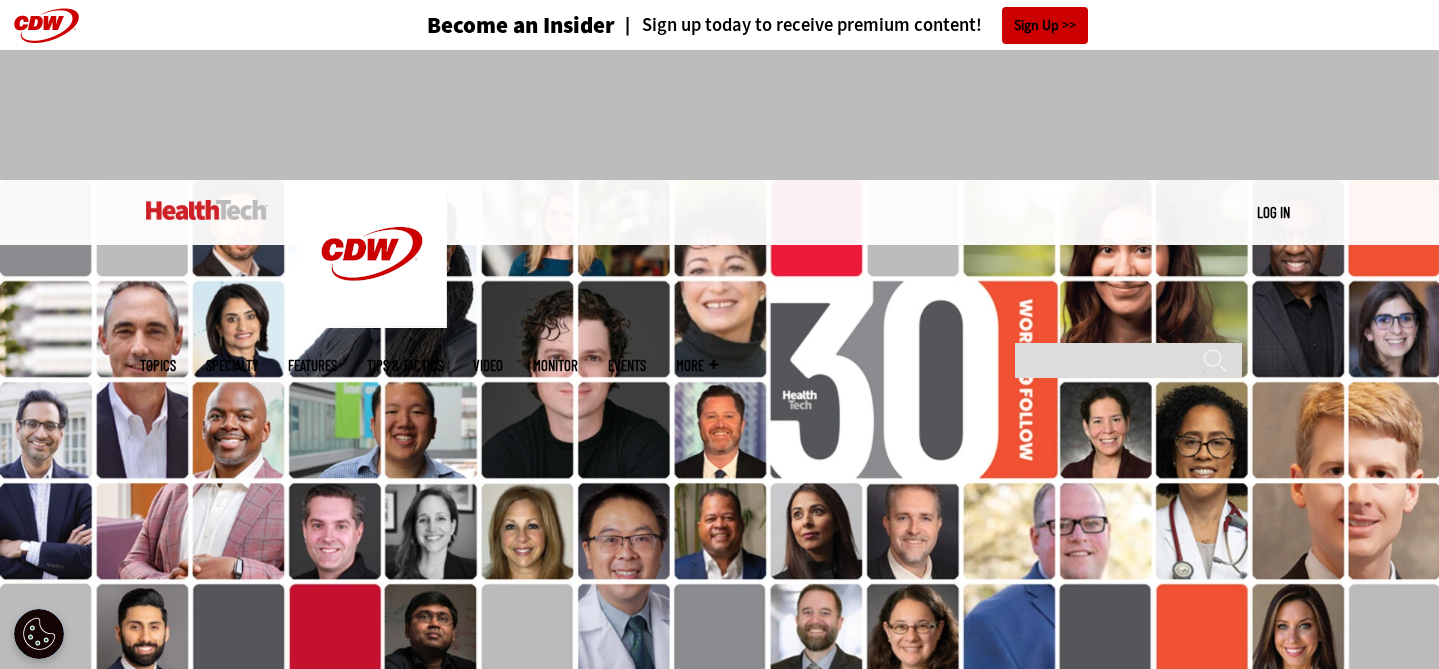 scroll, scrollTop: 861, scrollLeft: 0, axis: vertical 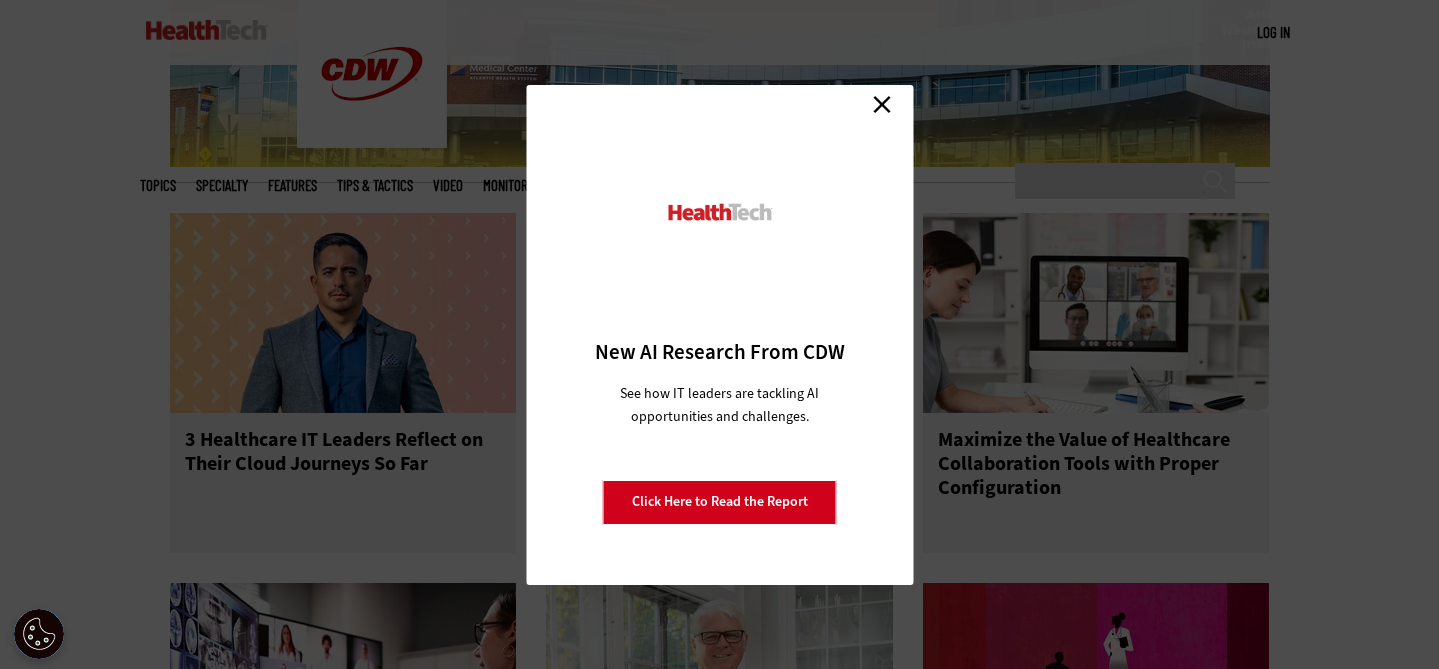click on "Close" at bounding box center [882, 105] 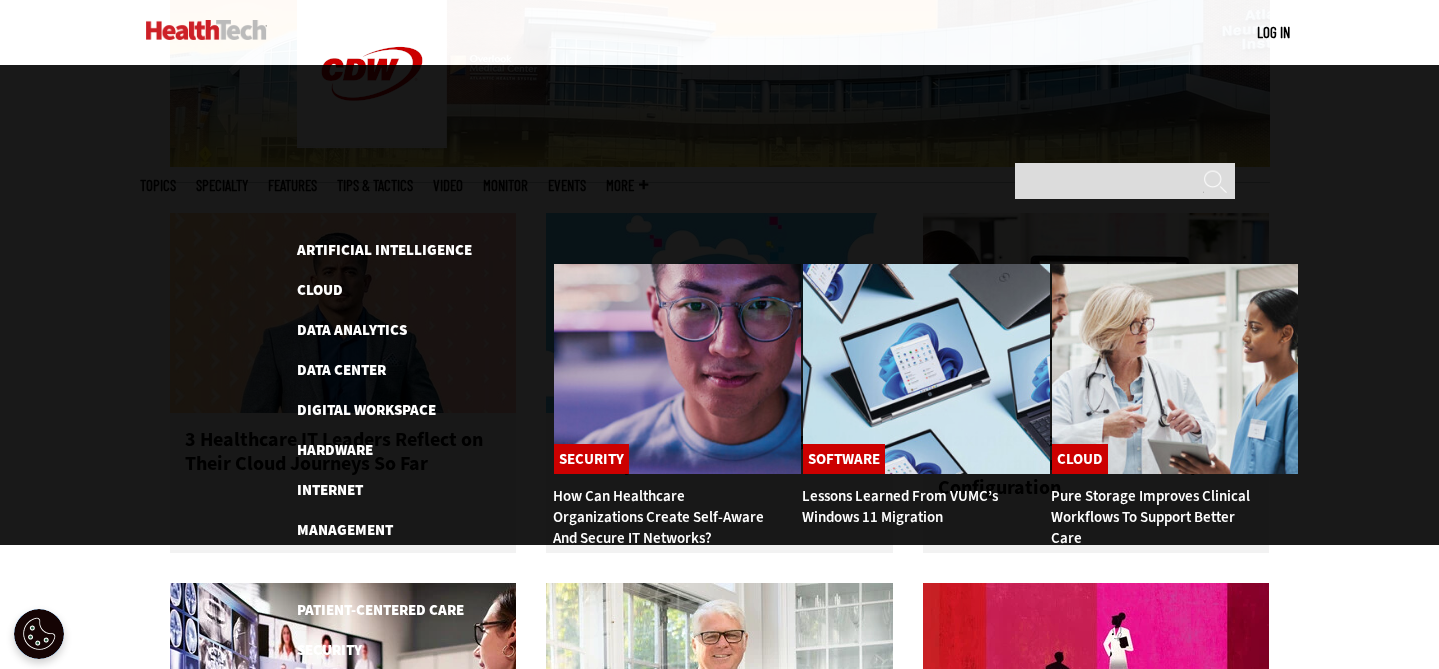 click on "Topics" at bounding box center (158, 185) 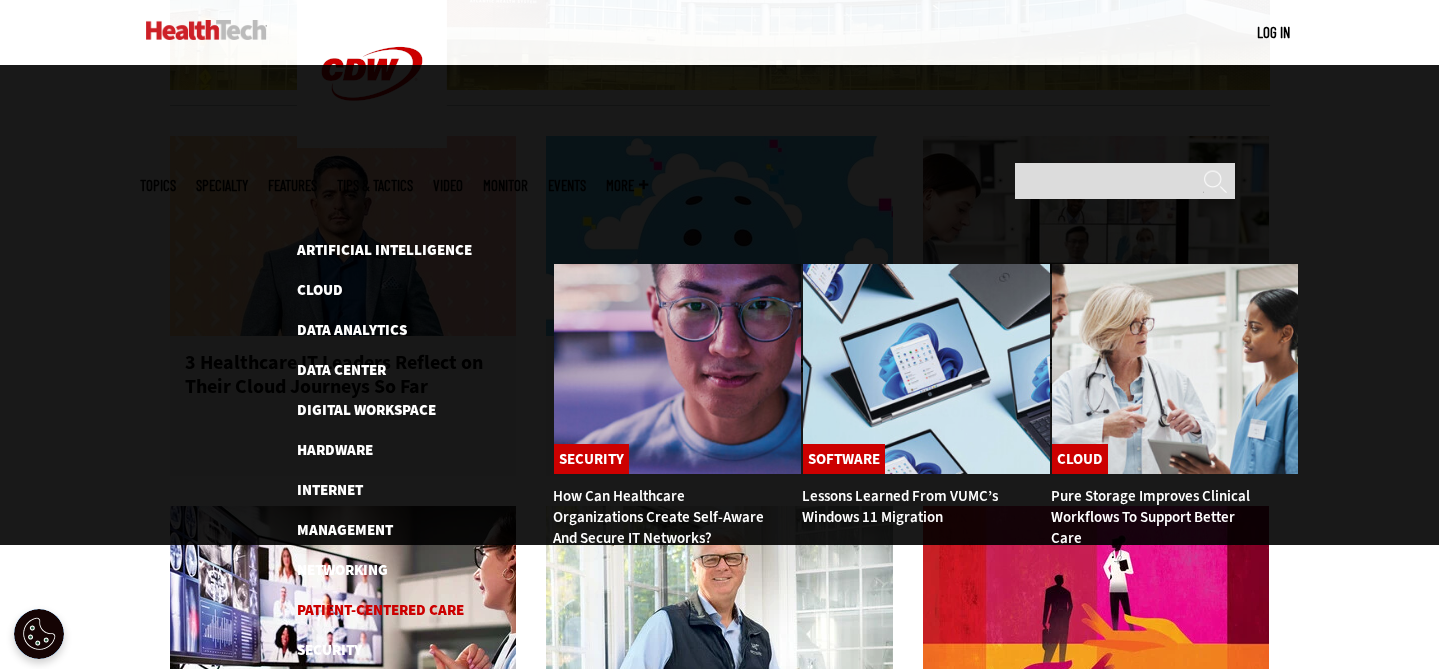 scroll, scrollTop: 2480, scrollLeft: 0, axis: vertical 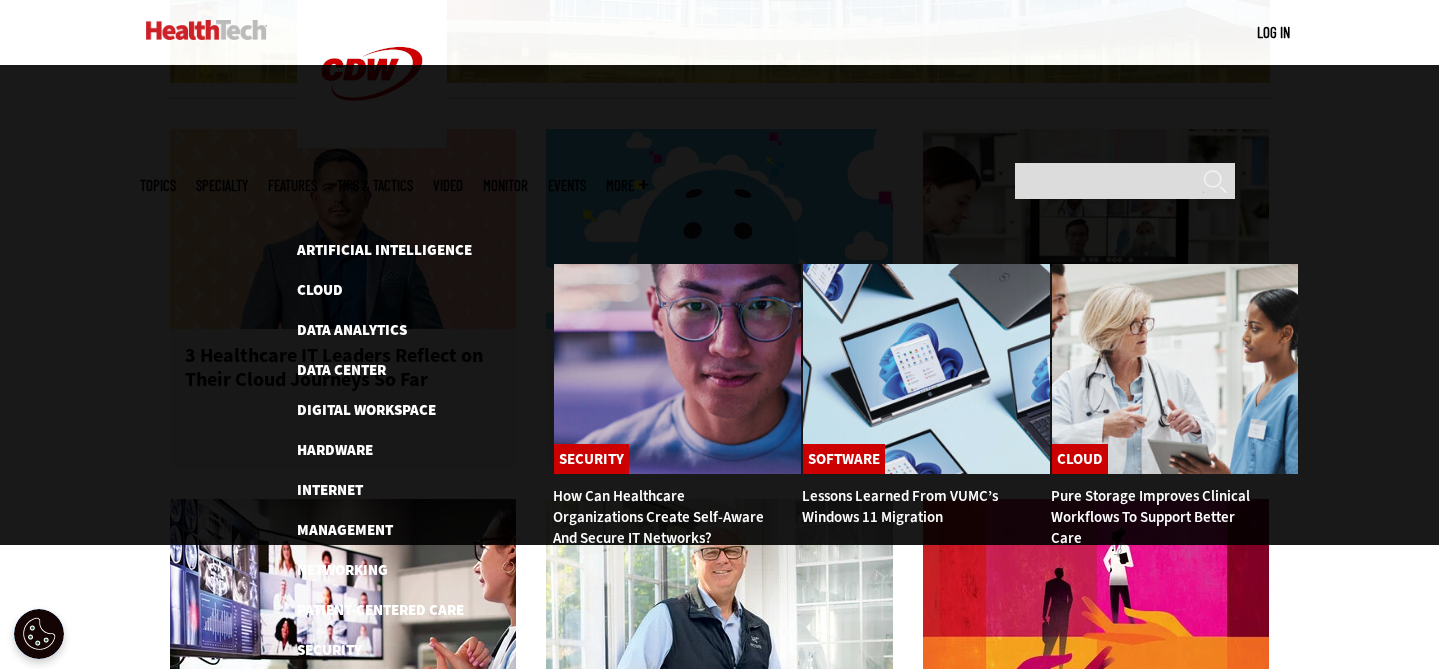 click on "Software" at bounding box center (333, 690) 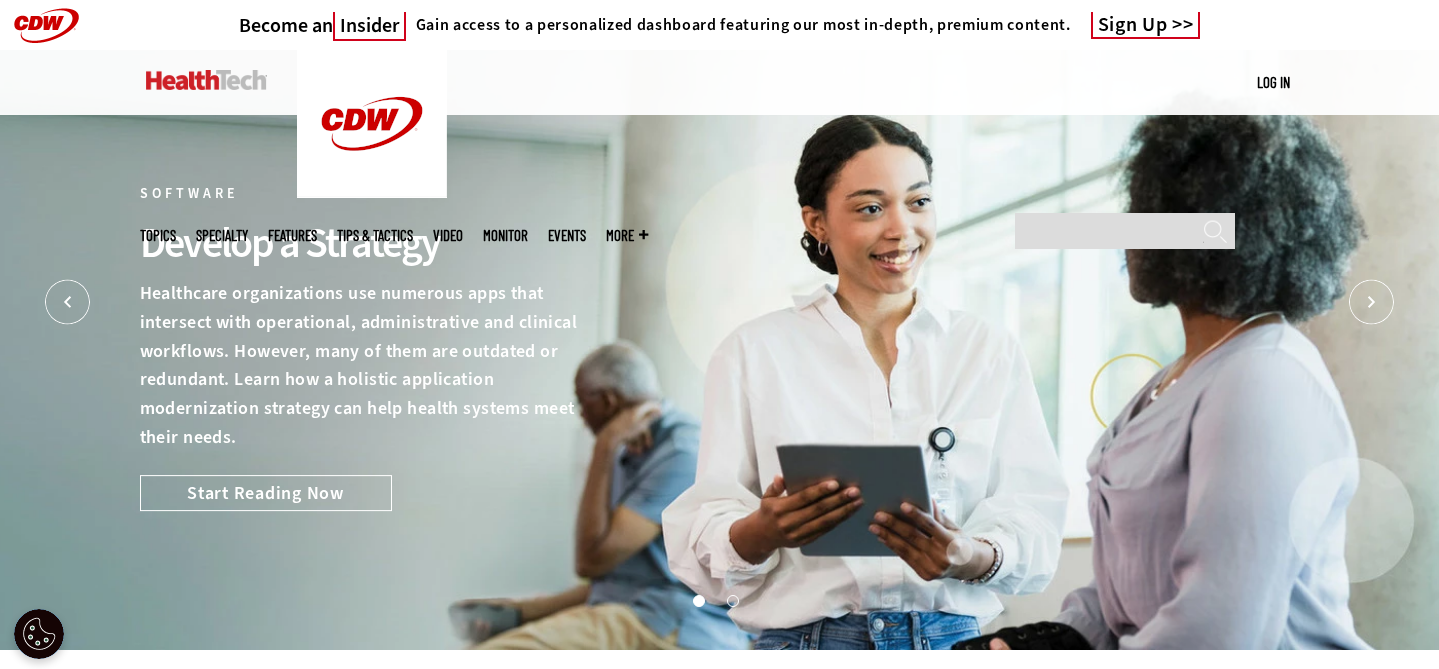 scroll, scrollTop: 0, scrollLeft: 0, axis: both 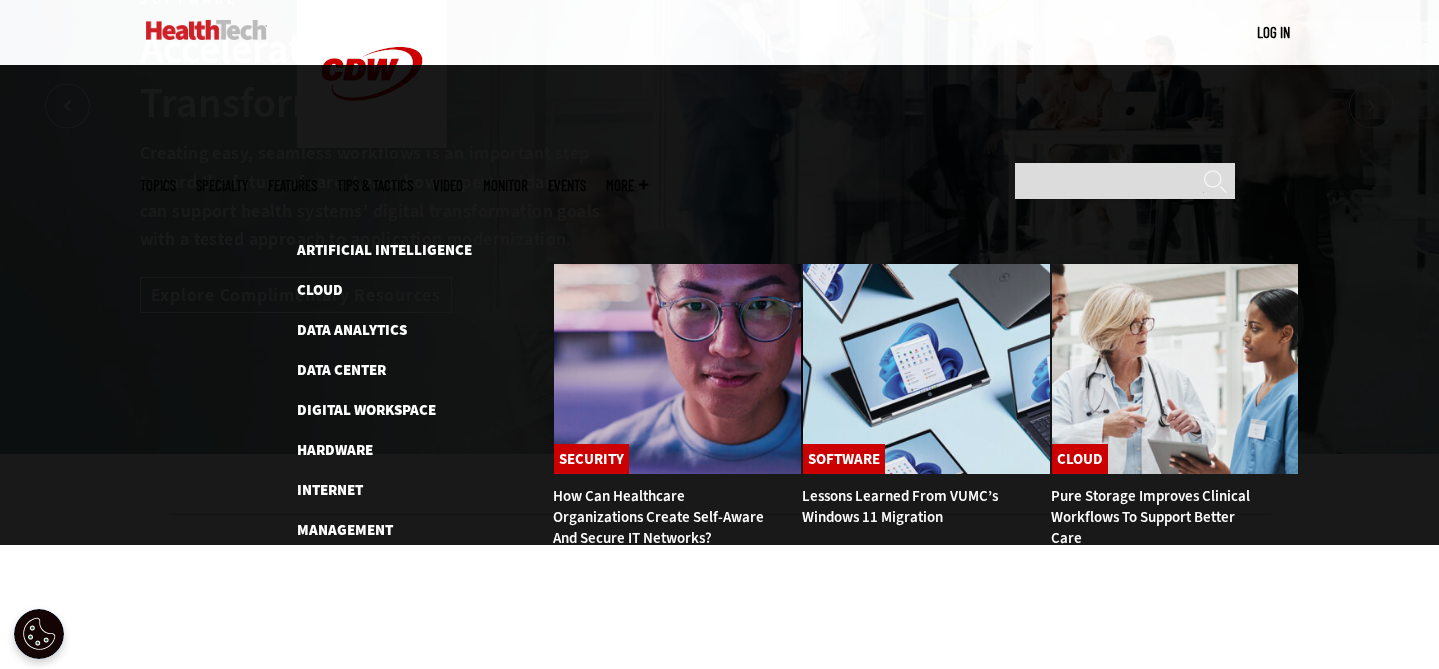 click on "Software" at bounding box center [333, 690] 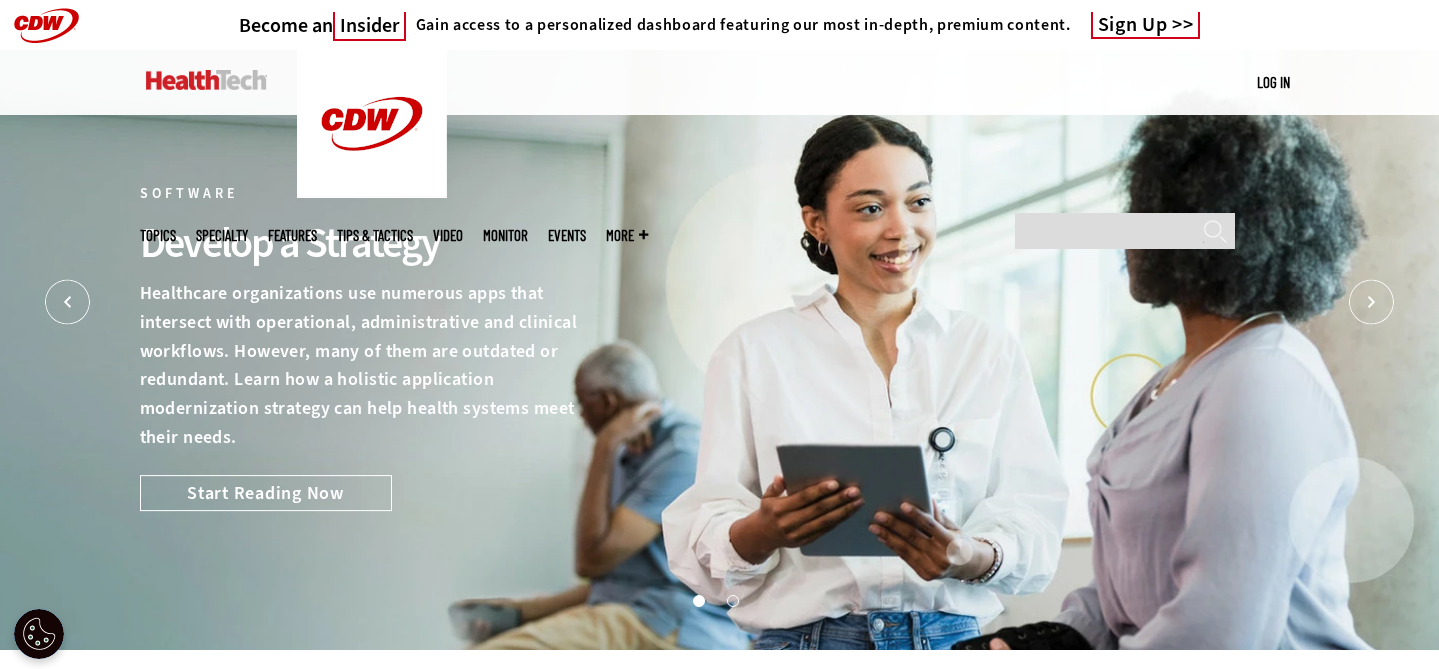 scroll, scrollTop: 0, scrollLeft: 0, axis: both 